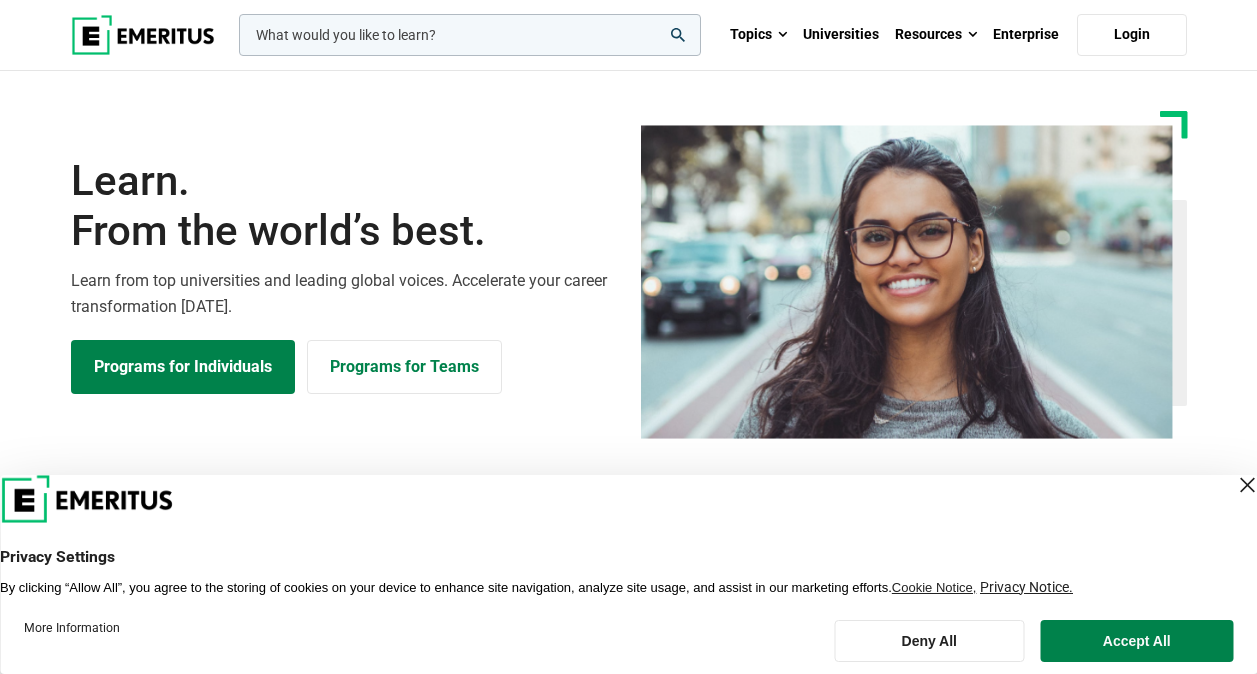 scroll, scrollTop: 0, scrollLeft: 0, axis: both 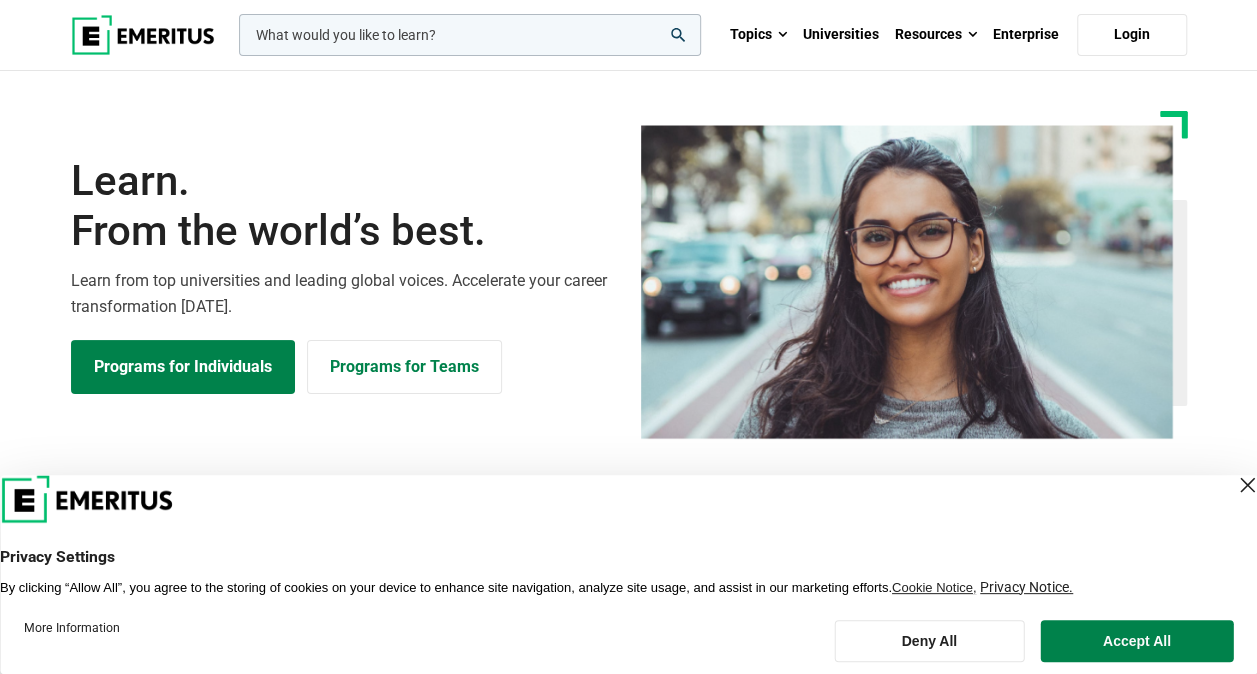 click at bounding box center [470, 35] 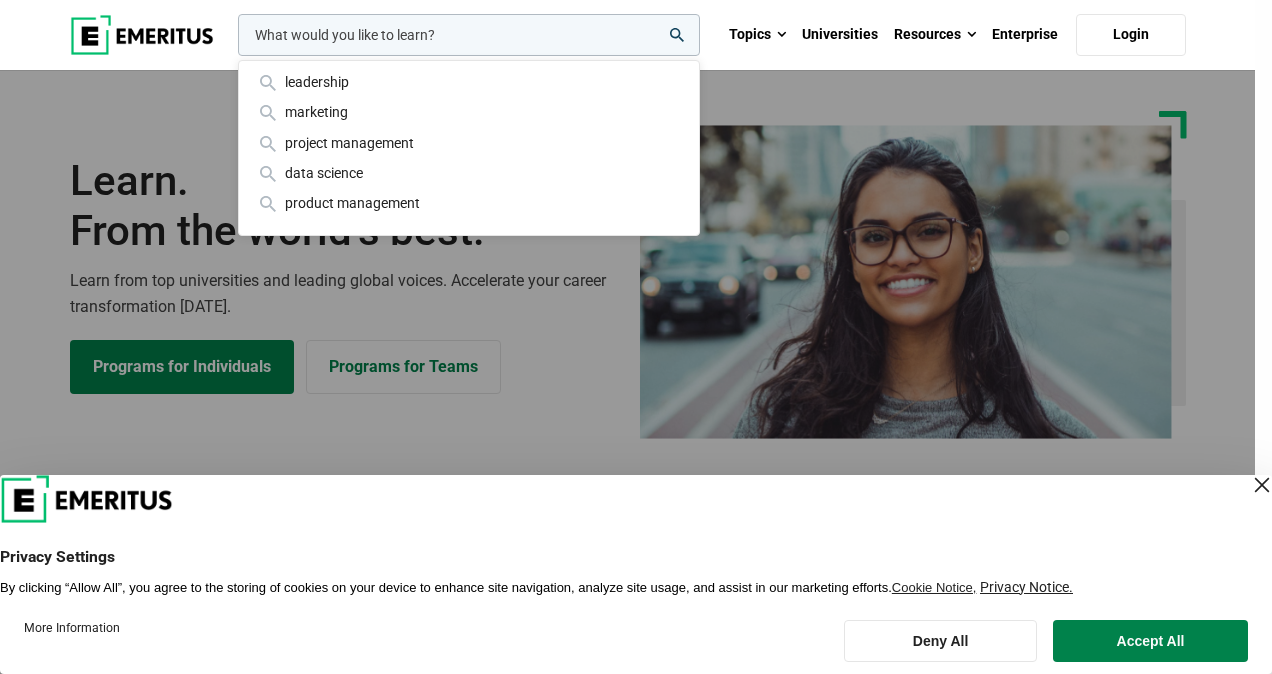 paste on "Vocareum Assignment Tips" 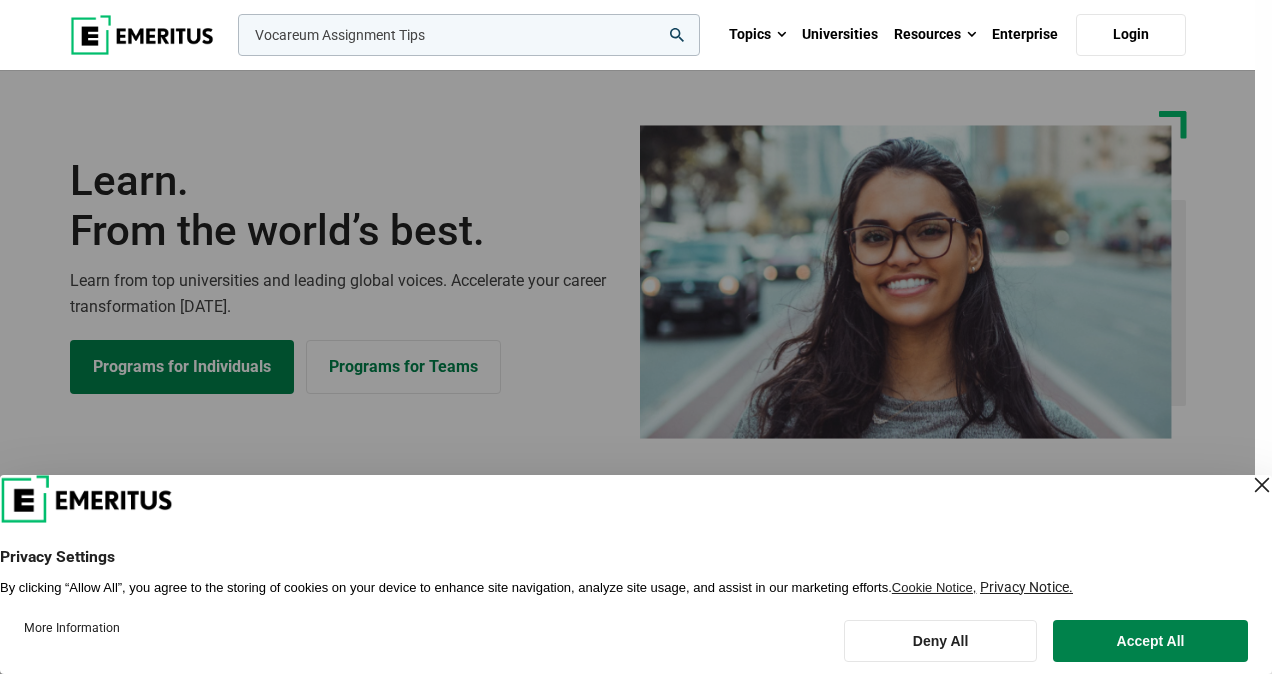 type on "Vocareum Assignment Tips" 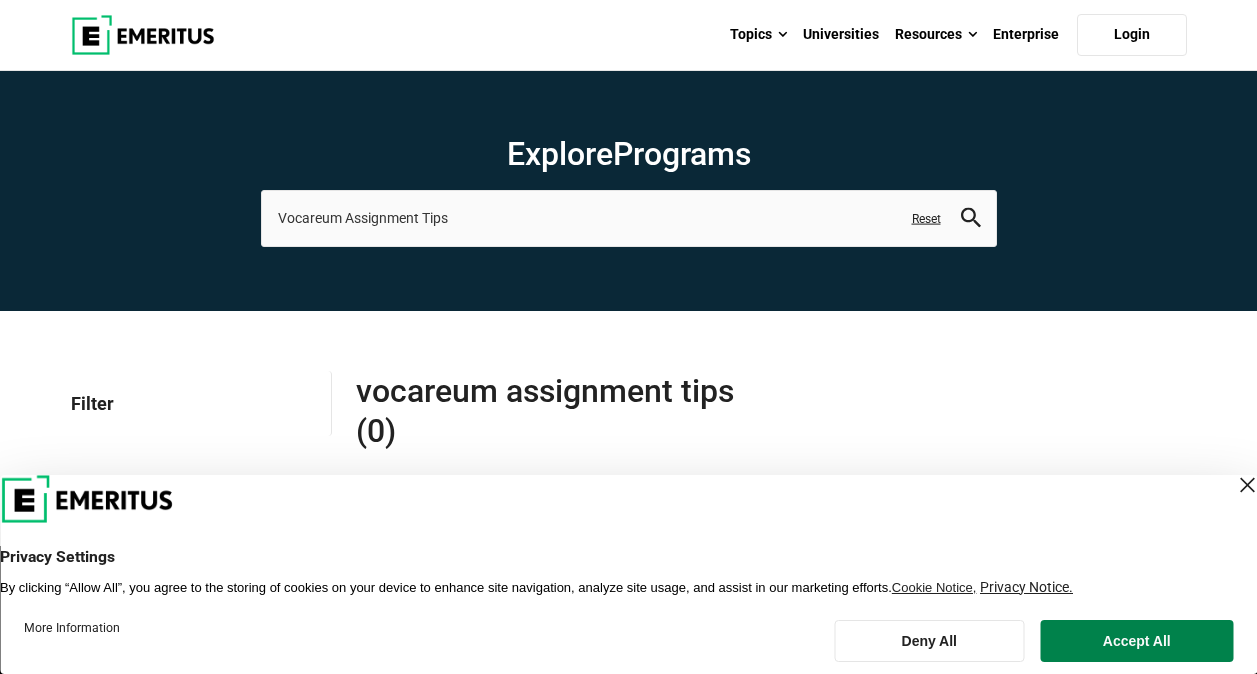 scroll, scrollTop: 0, scrollLeft: 0, axis: both 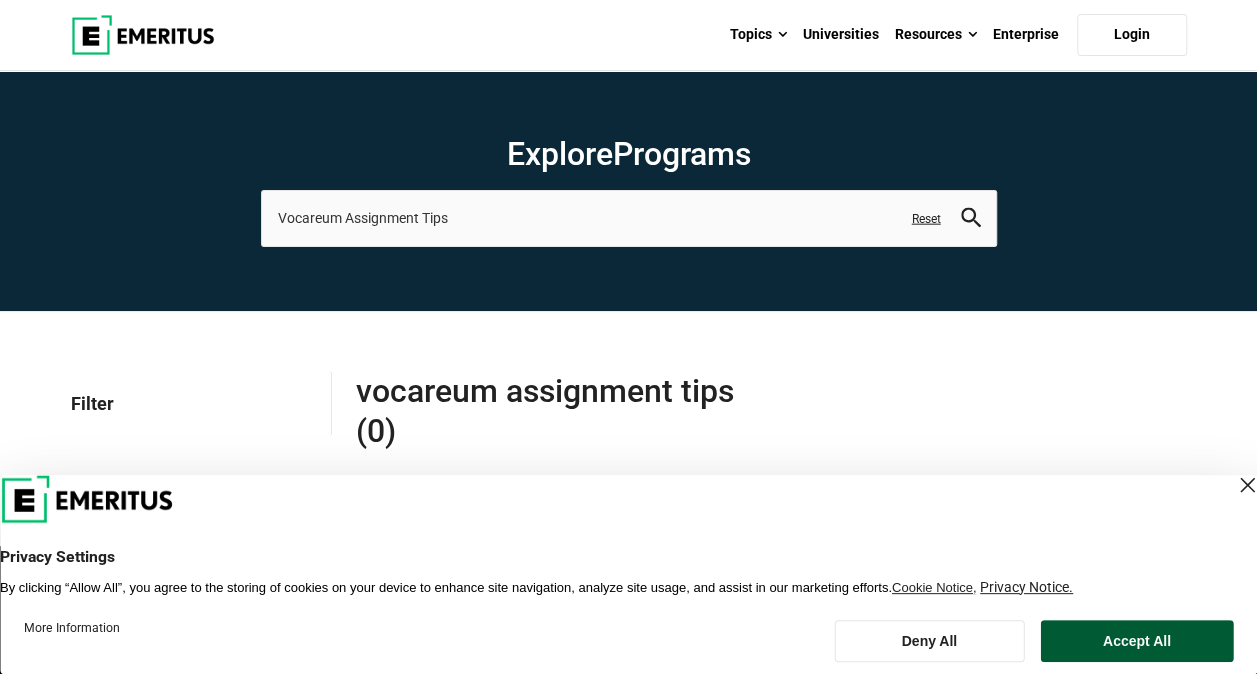 click on "Accept All" at bounding box center [1137, 641] 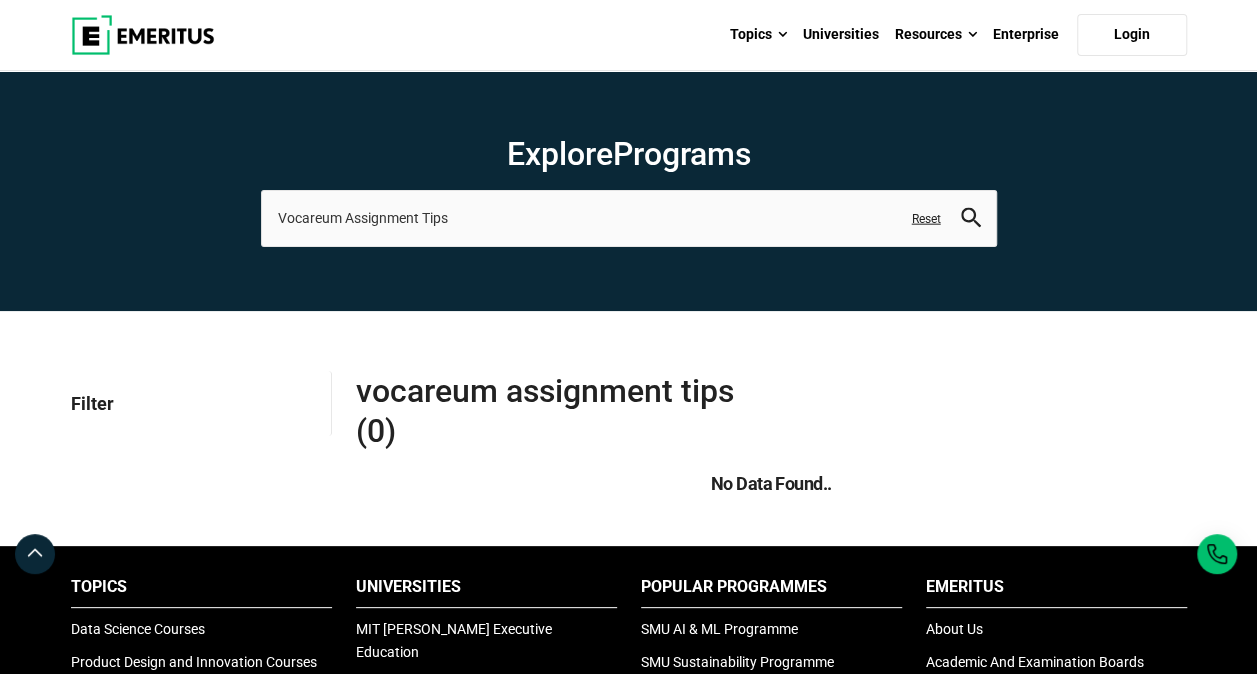 scroll, scrollTop: 589, scrollLeft: 0, axis: vertical 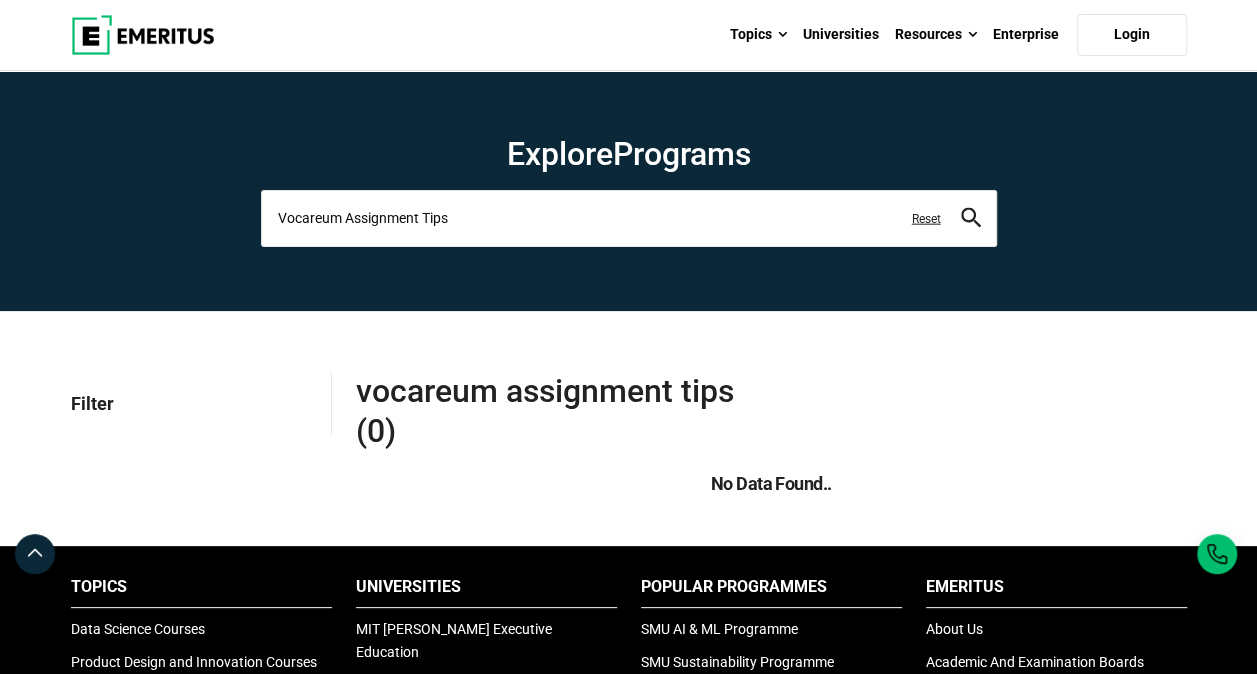 click on "Vocareum Assignment Tips" at bounding box center (629, 218) 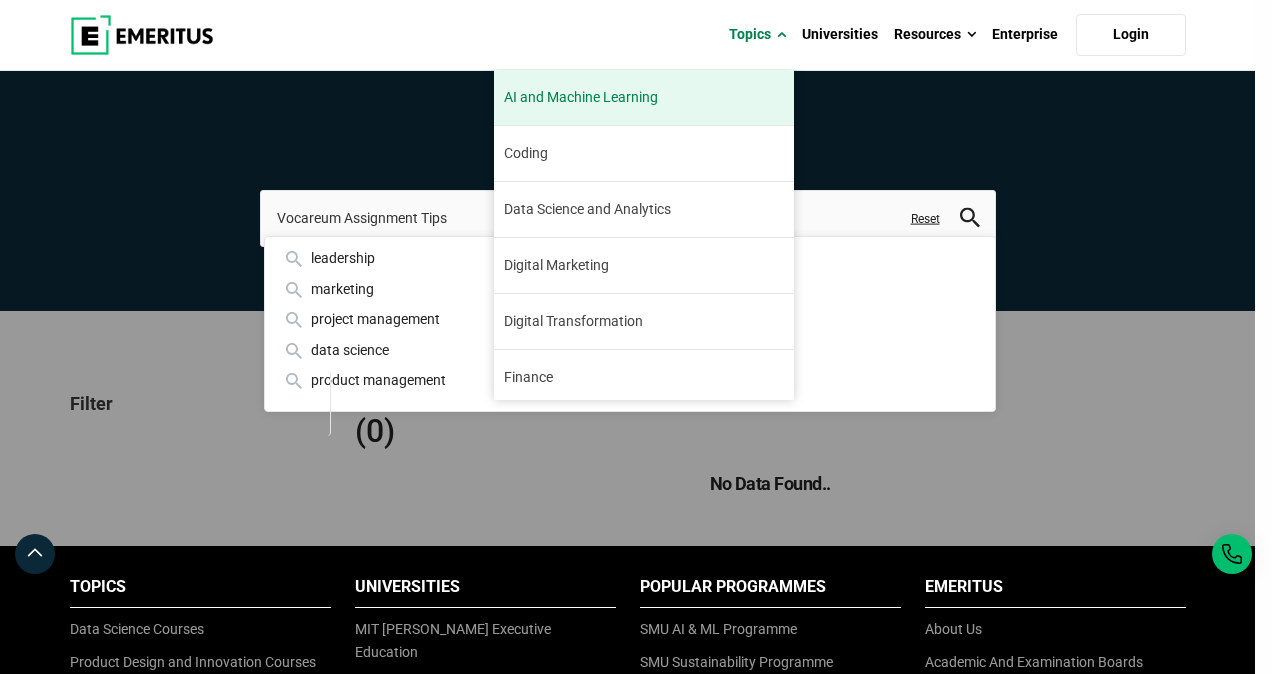 click on "AI and Machine Learning" at bounding box center [581, 97] 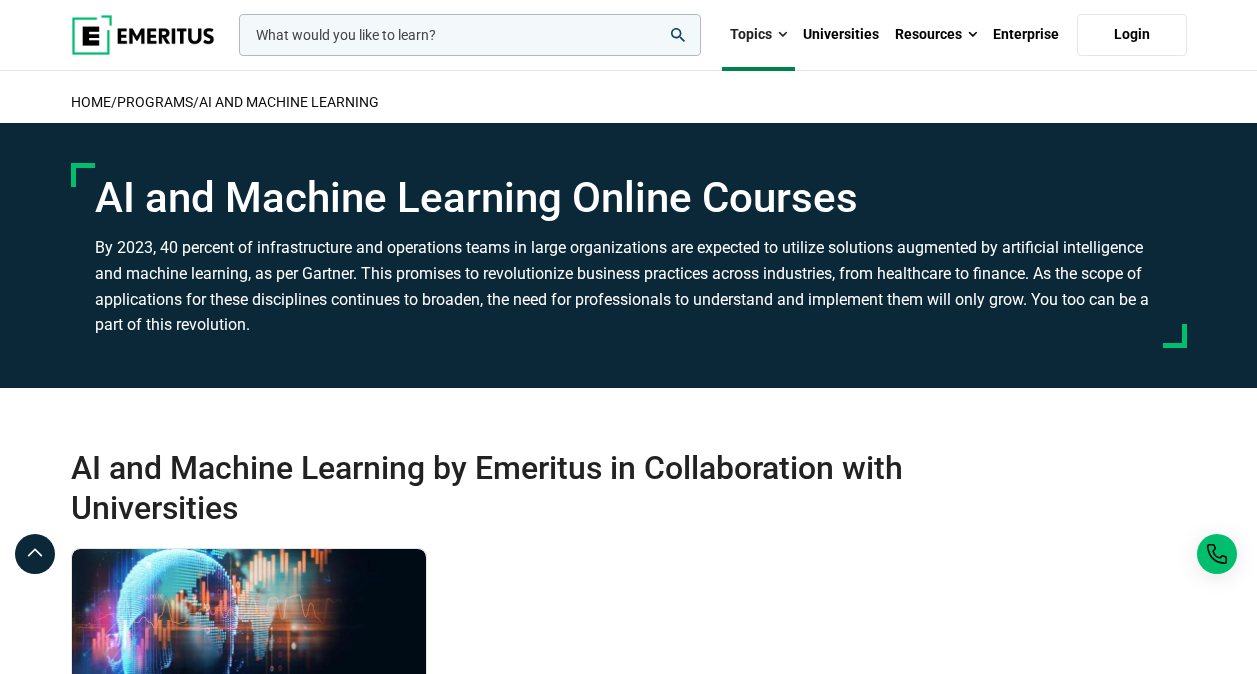 scroll, scrollTop: 0, scrollLeft: 0, axis: both 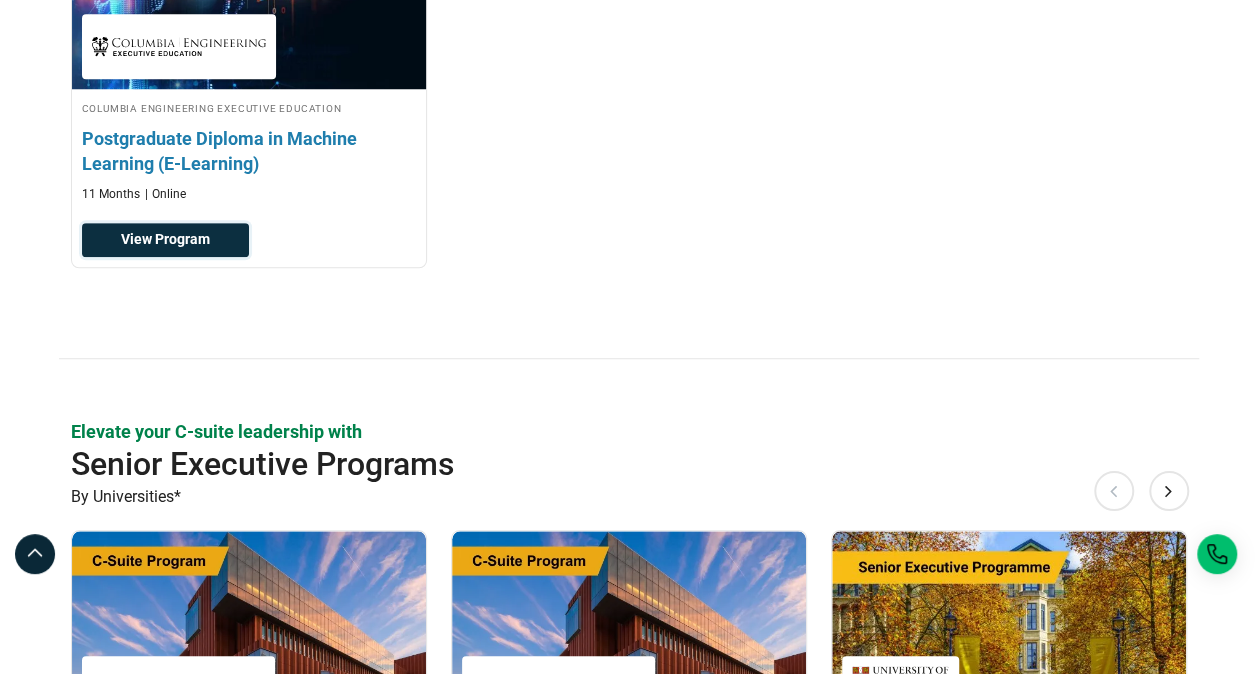 click on "View Program" at bounding box center (165, 240) 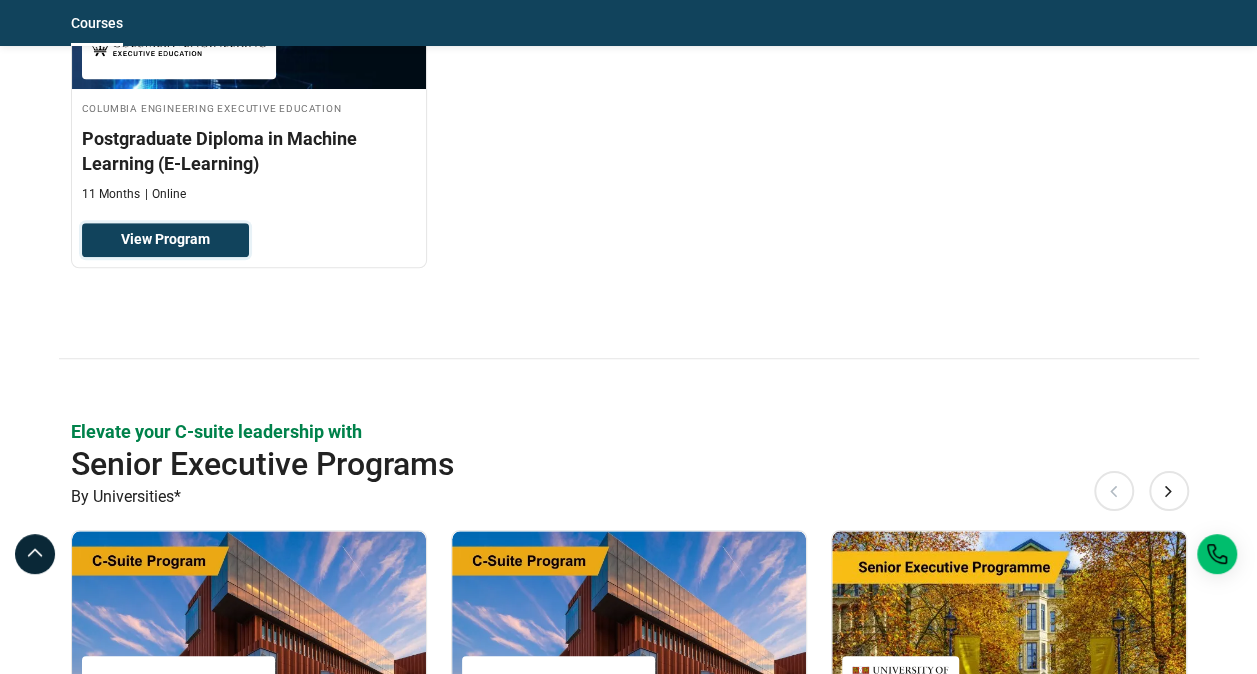 scroll, scrollTop: 1178, scrollLeft: 0, axis: vertical 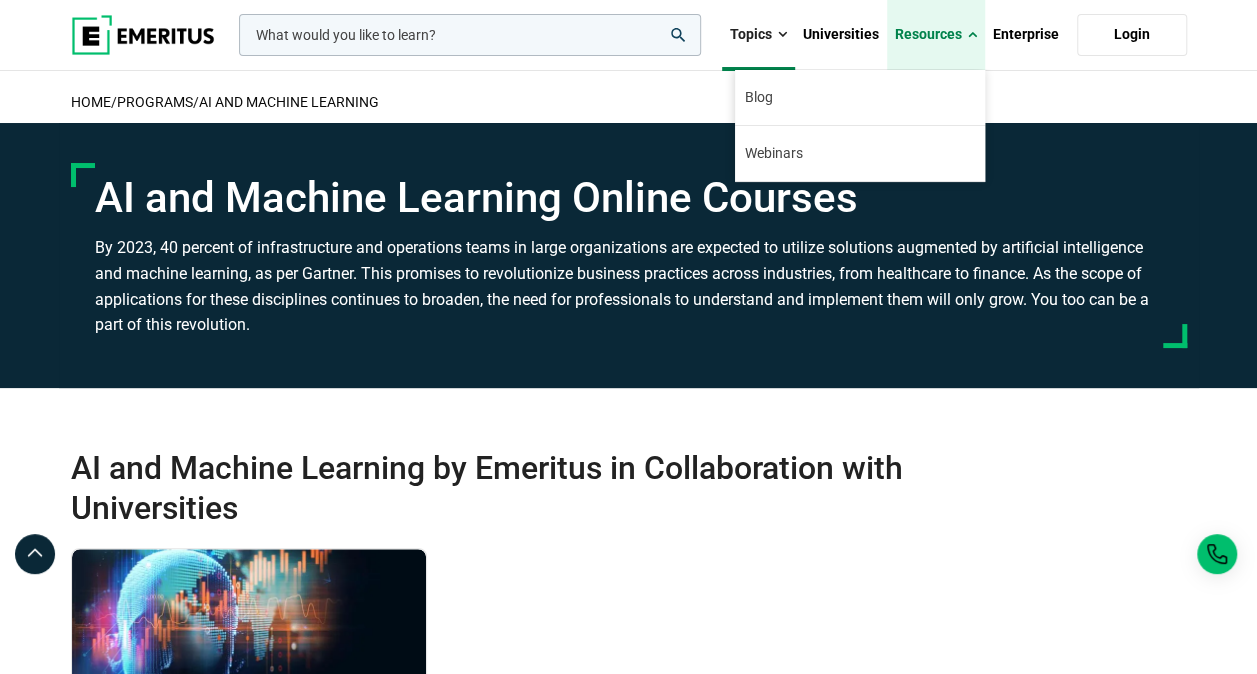 click on "Resources" at bounding box center [936, 35] 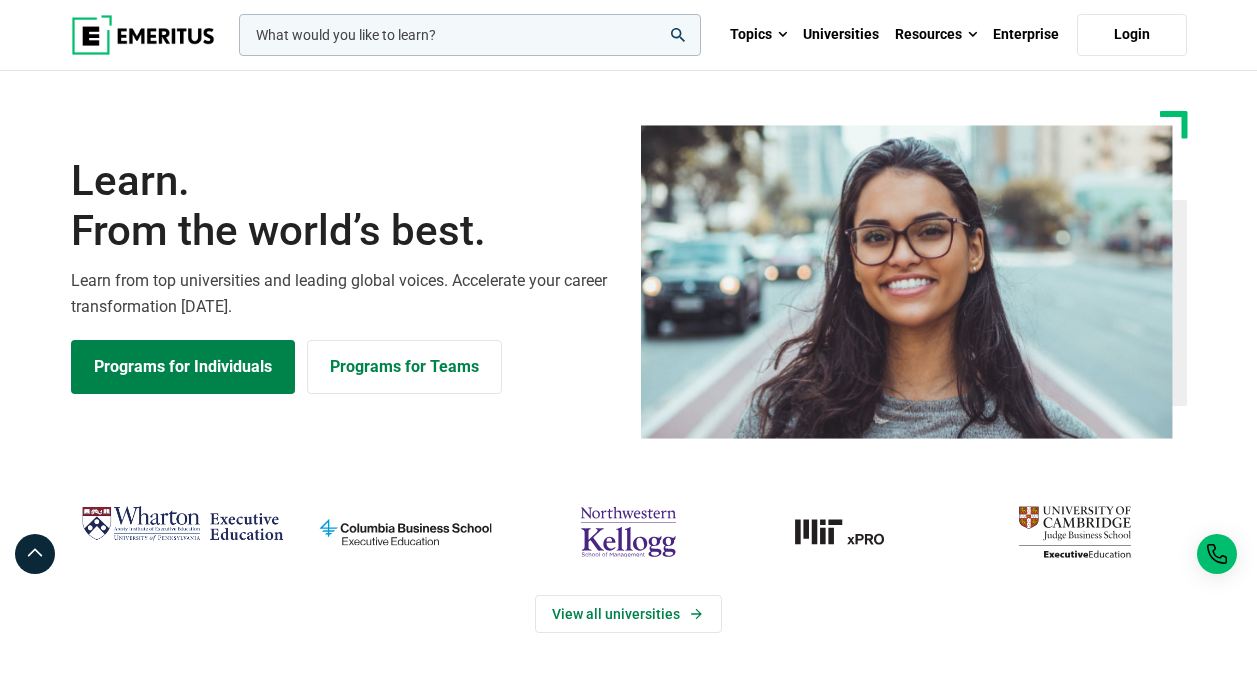scroll, scrollTop: 0, scrollLeft: 0, axis: both 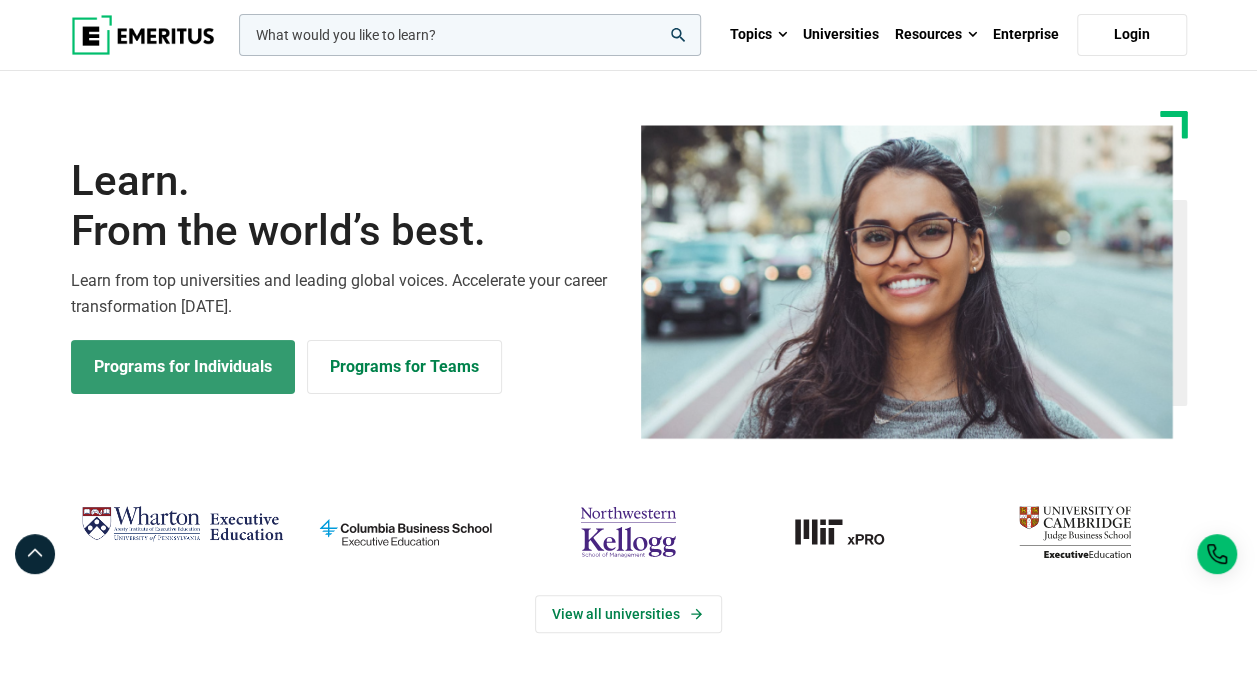 click on "Programs for Individuals" at bounding box center (183, 367) 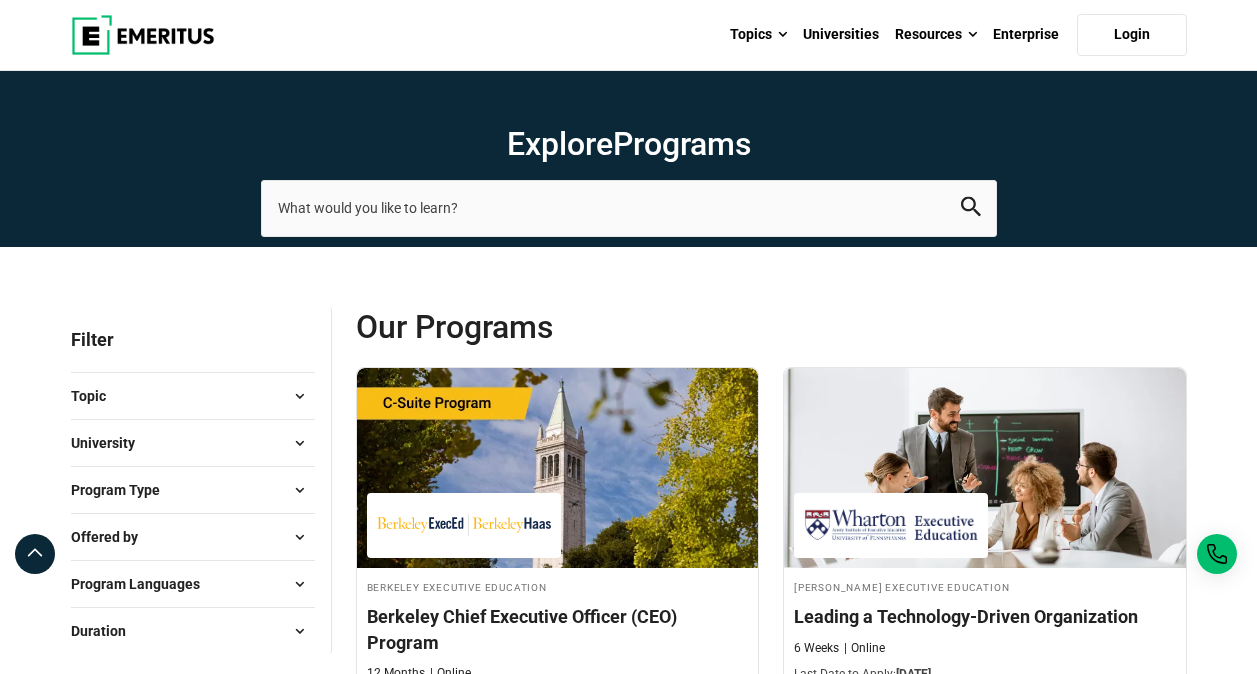scroll, scrollTop: 0, scrollLeft: 0, axis: both 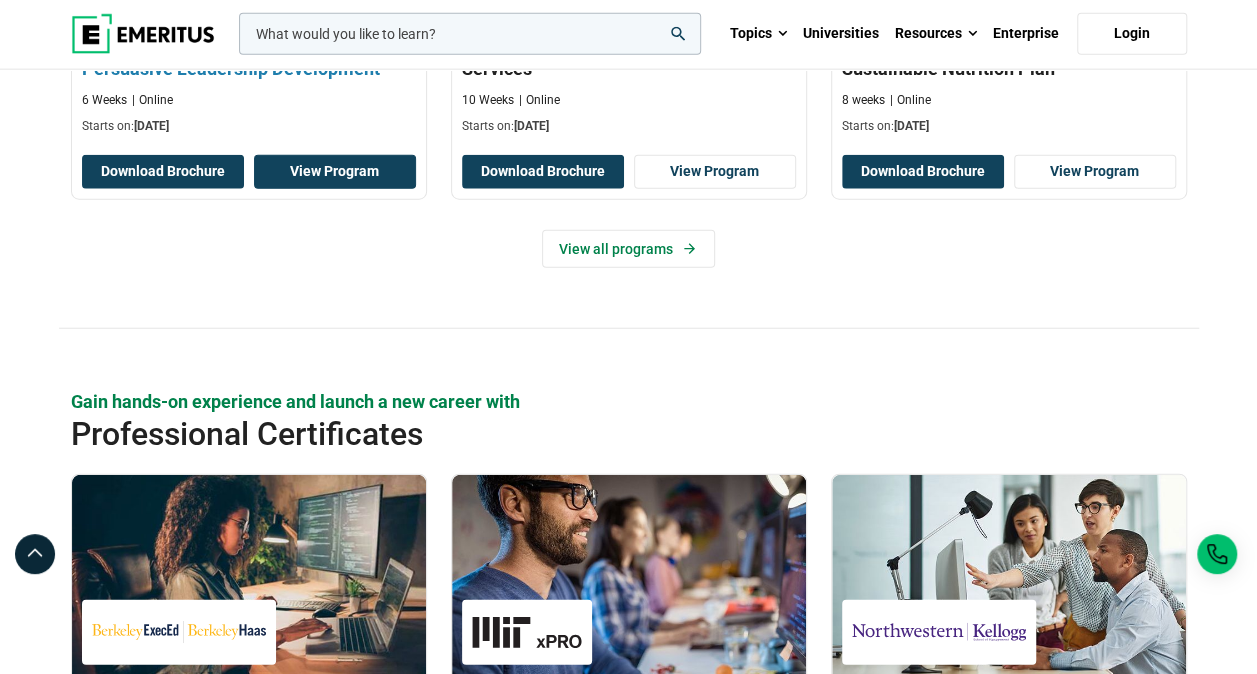 click on "View Program" at bounding box center (335, 172) 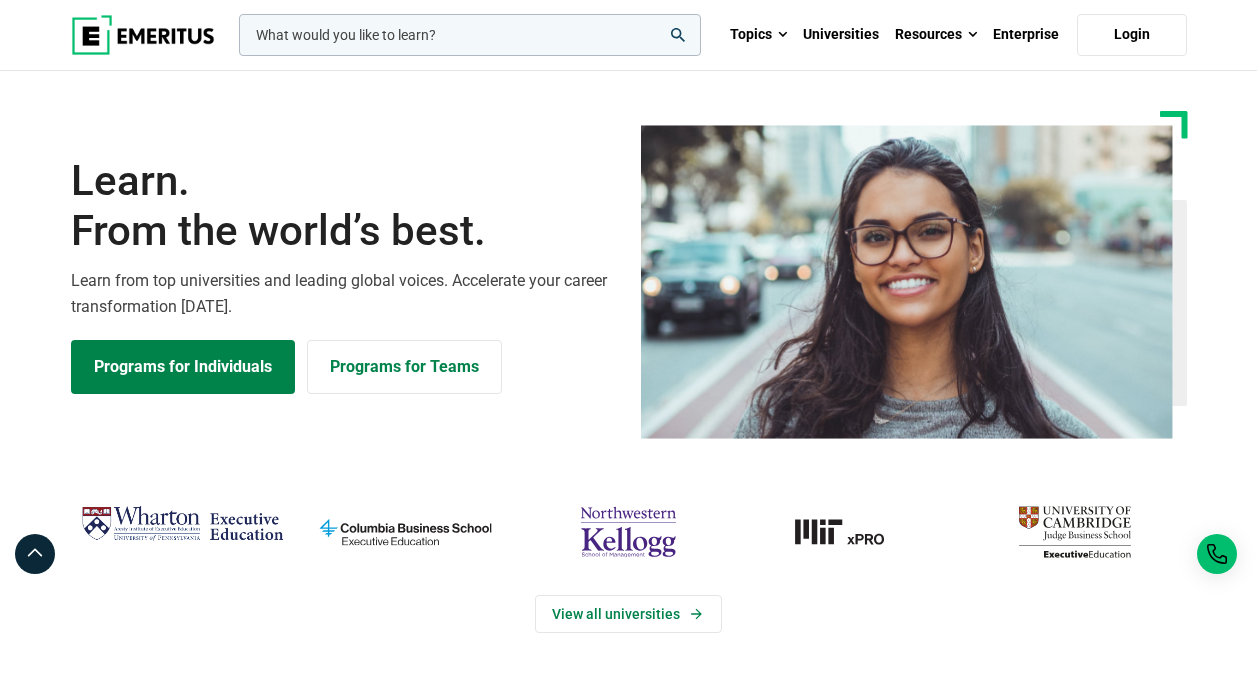 scroll, scrollTop: 0, scrollLeft: 0, axis: both 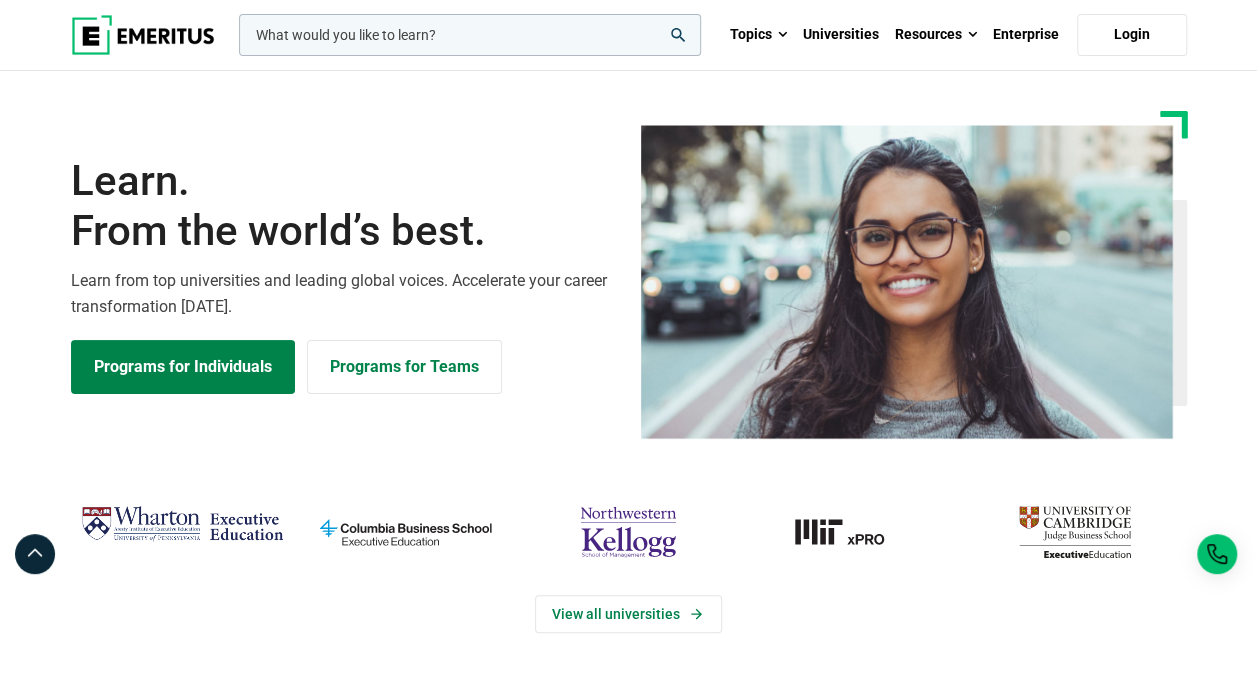 click at bounding box center (470, 35) 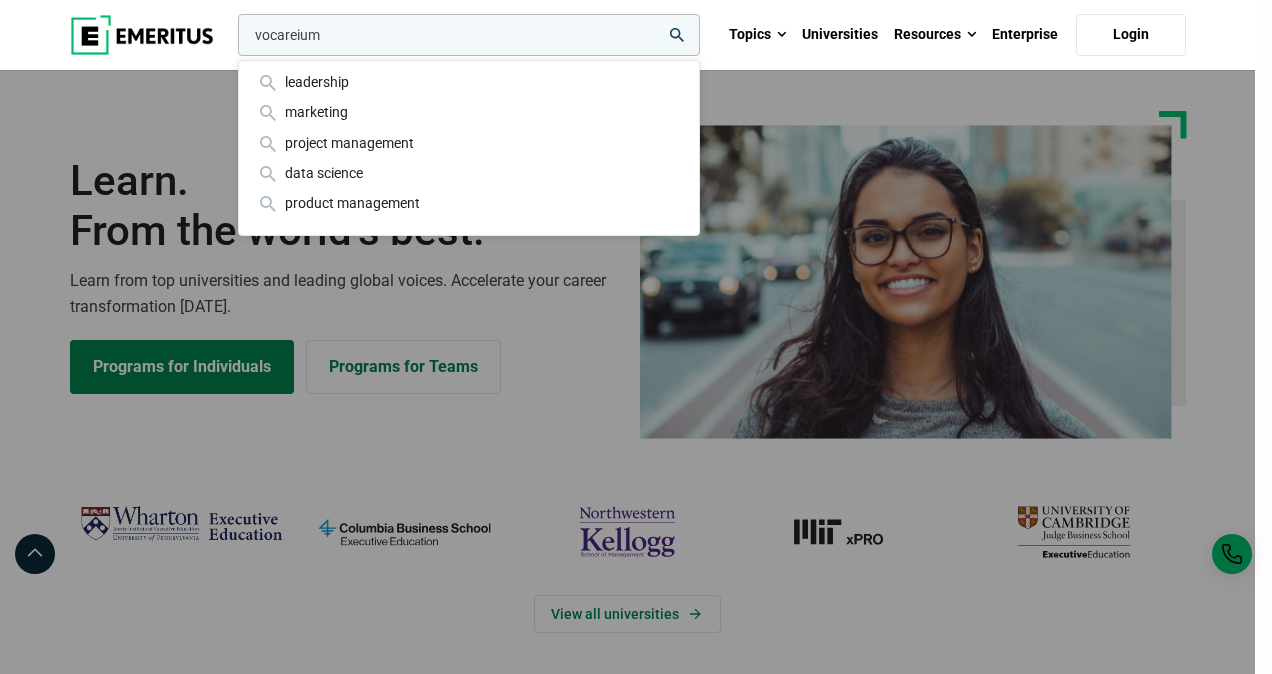 type on "vocareium" 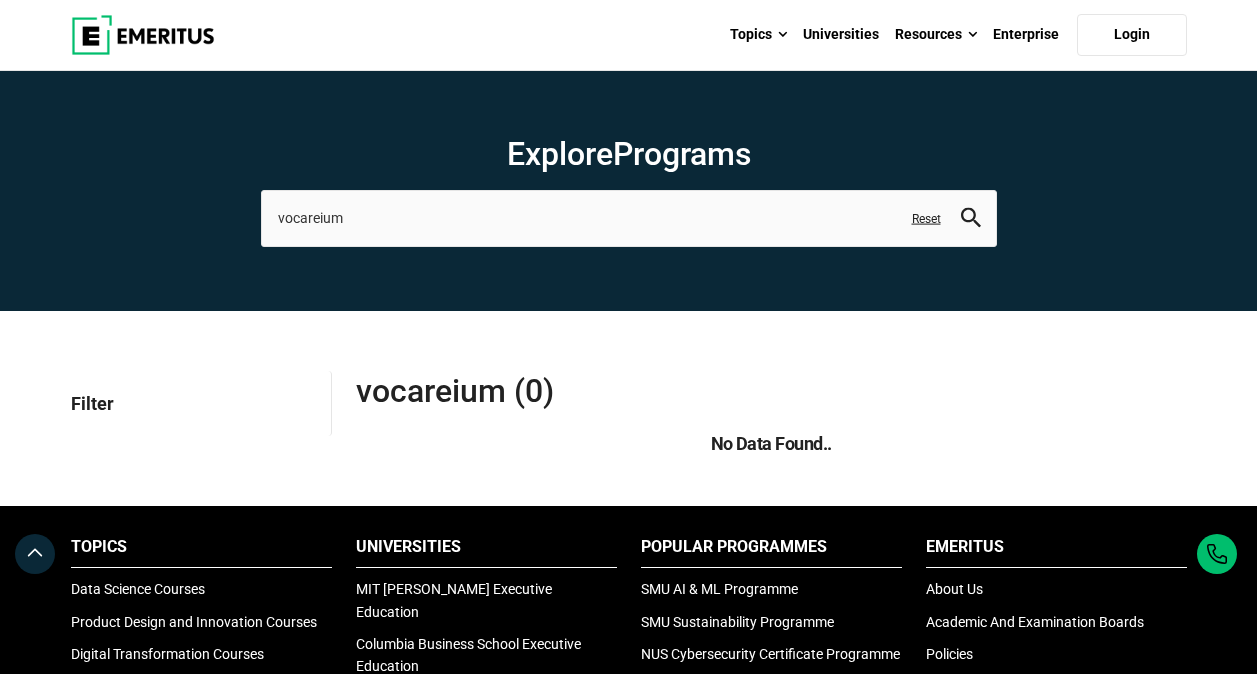 scroll, scrollTop: 0, scrollLeft: 0, axis: both 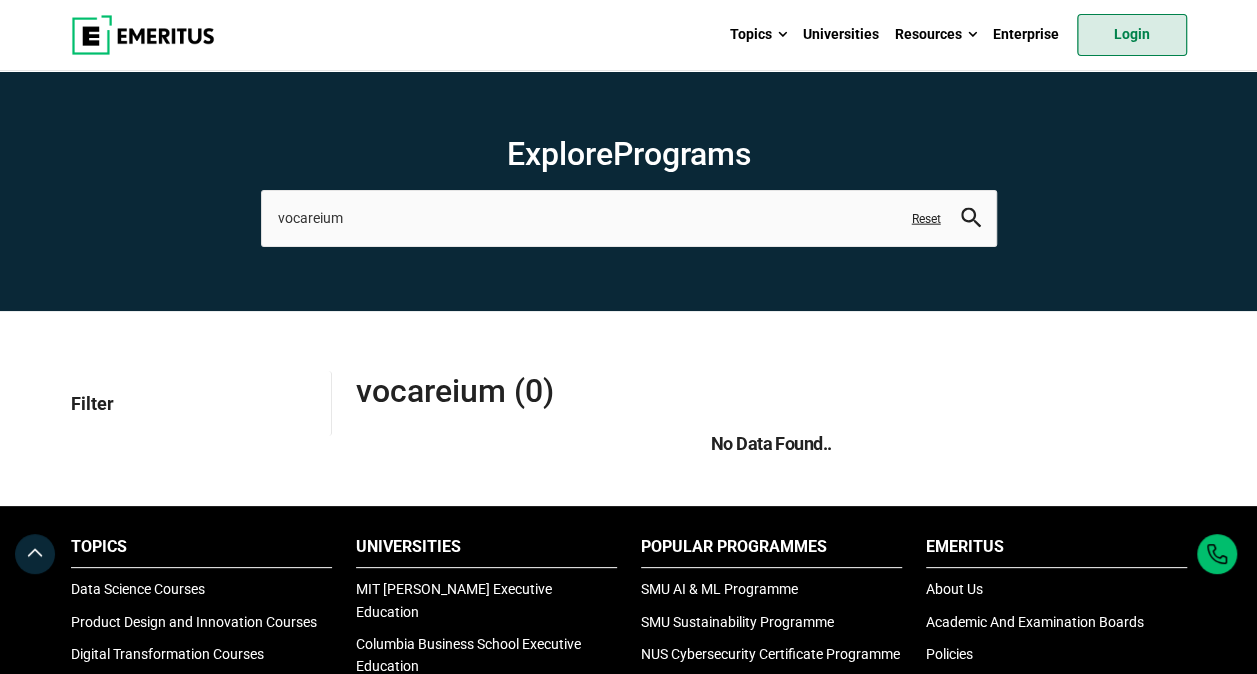click on "Login" at bounding box center [1132, 35] 